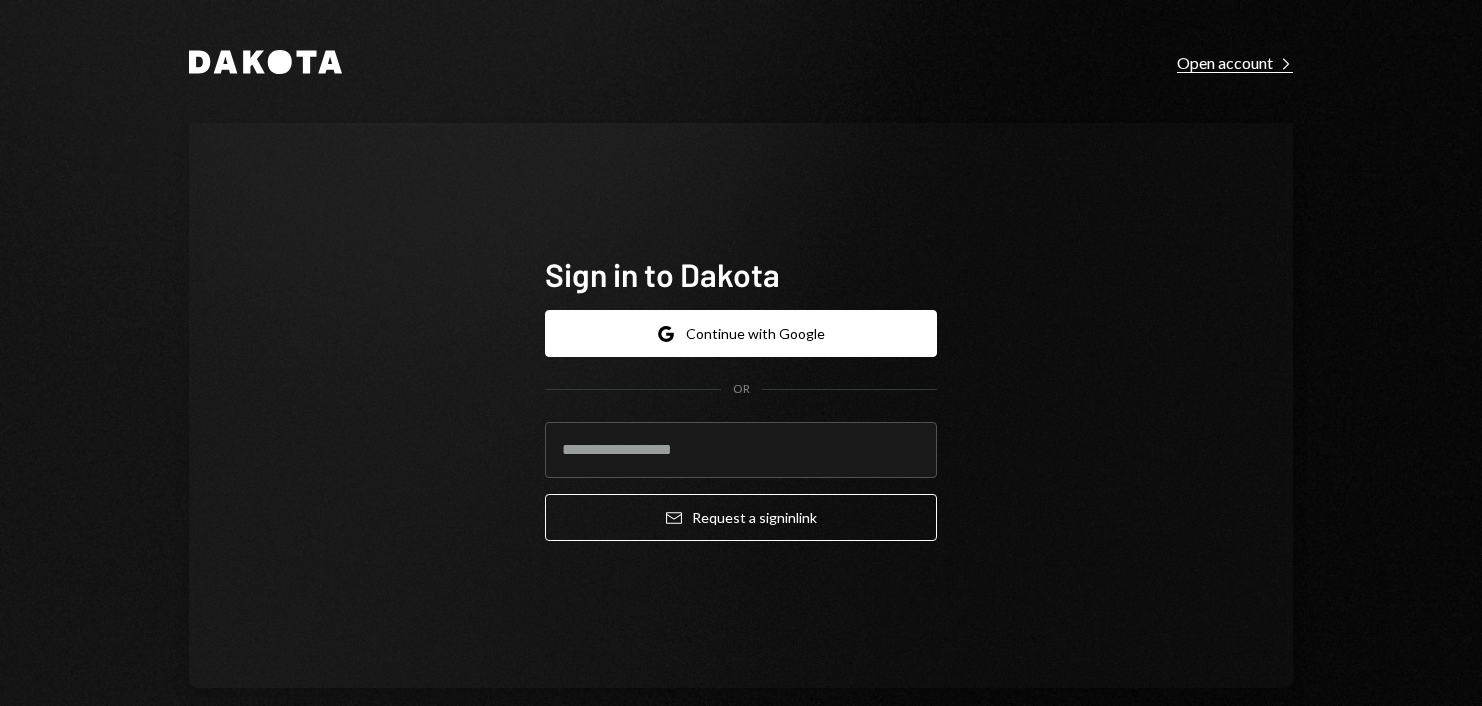 scroll, scrollTop: 0, scrollLeft: 0, axis: both 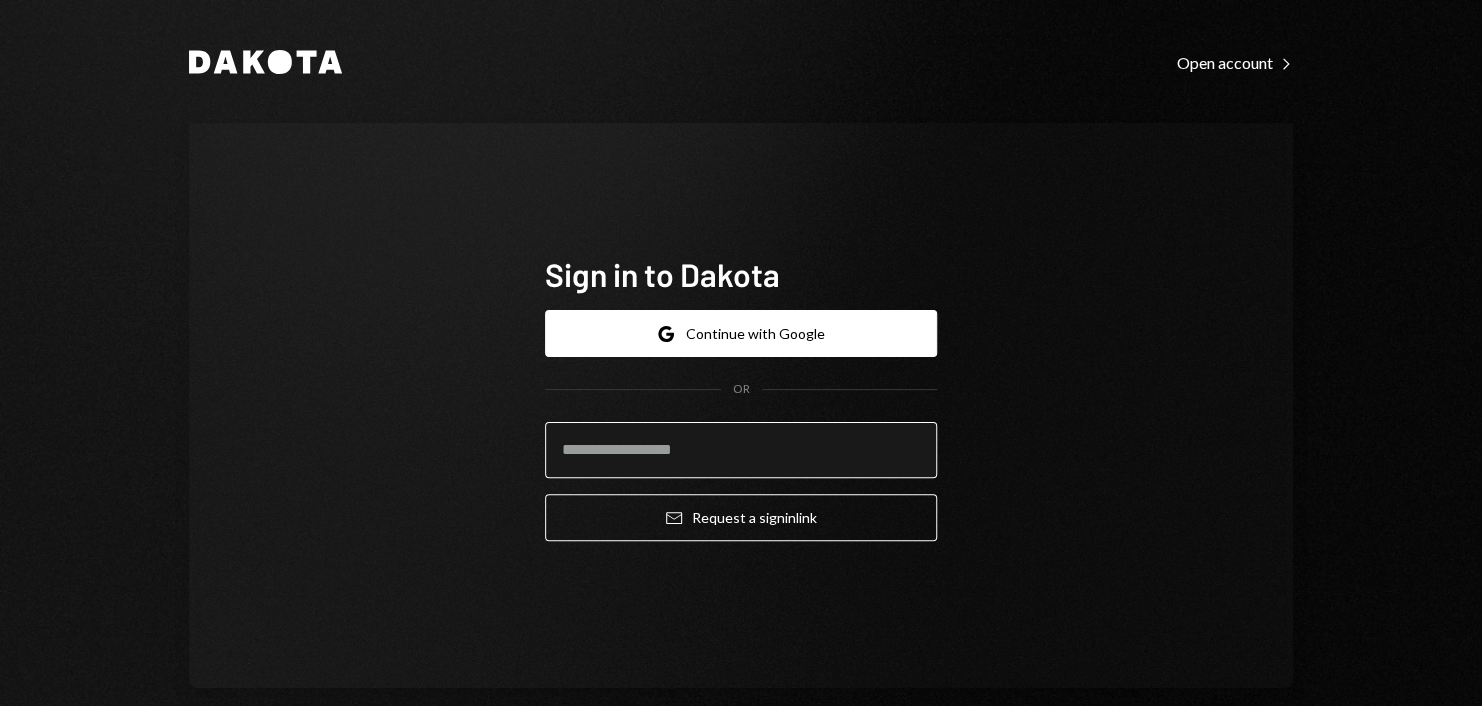 click at bounding box center [741, 450] 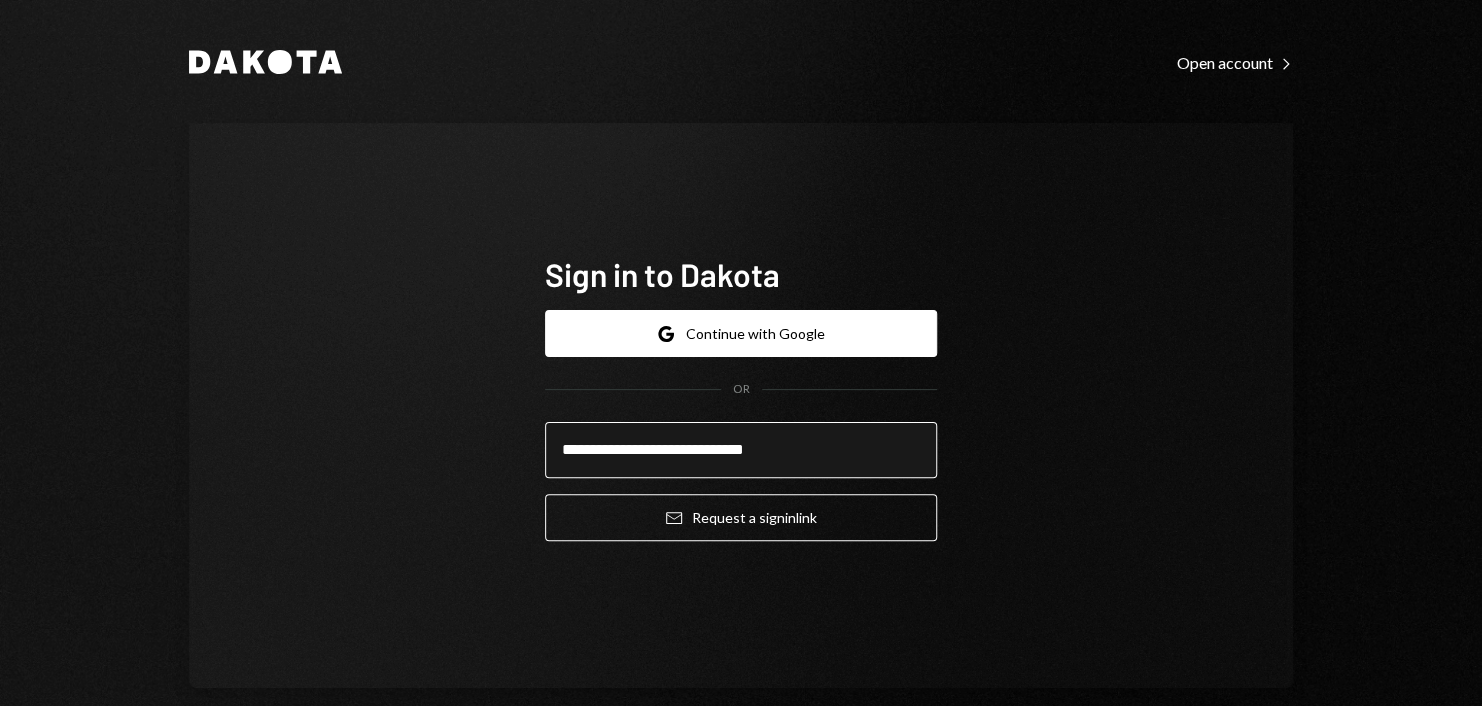 type on "**********" 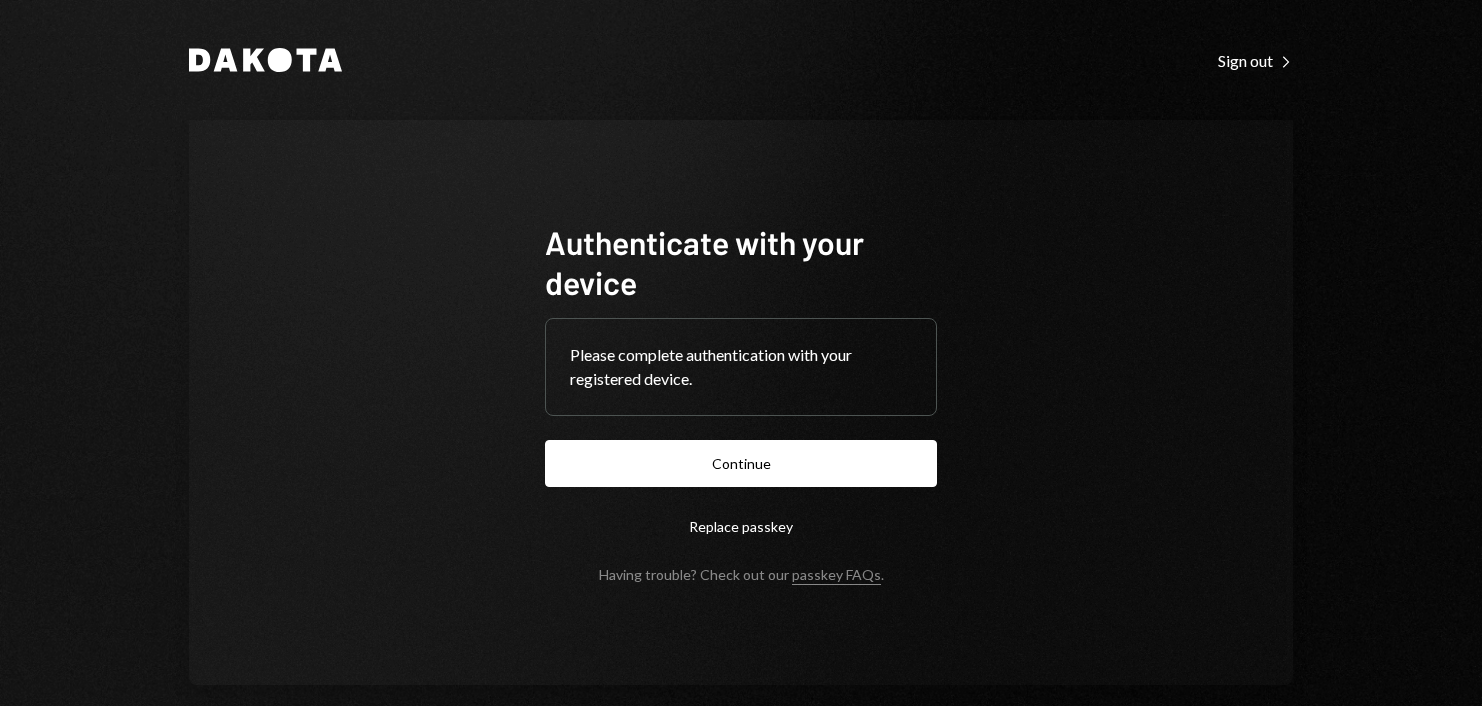 scroll, scrollTop: 0, scrollLeft: 0, axis: both 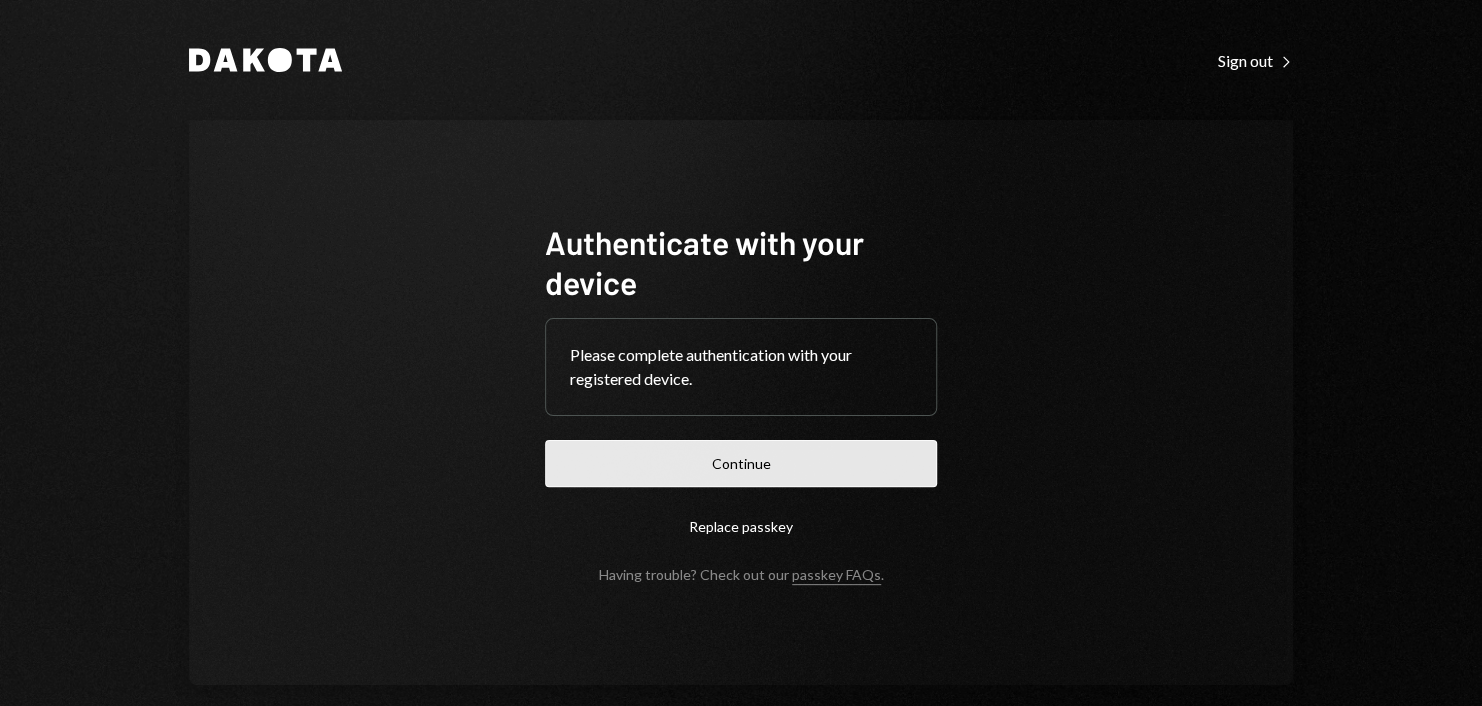 click on "Continue" at bounding box center [741, 463] 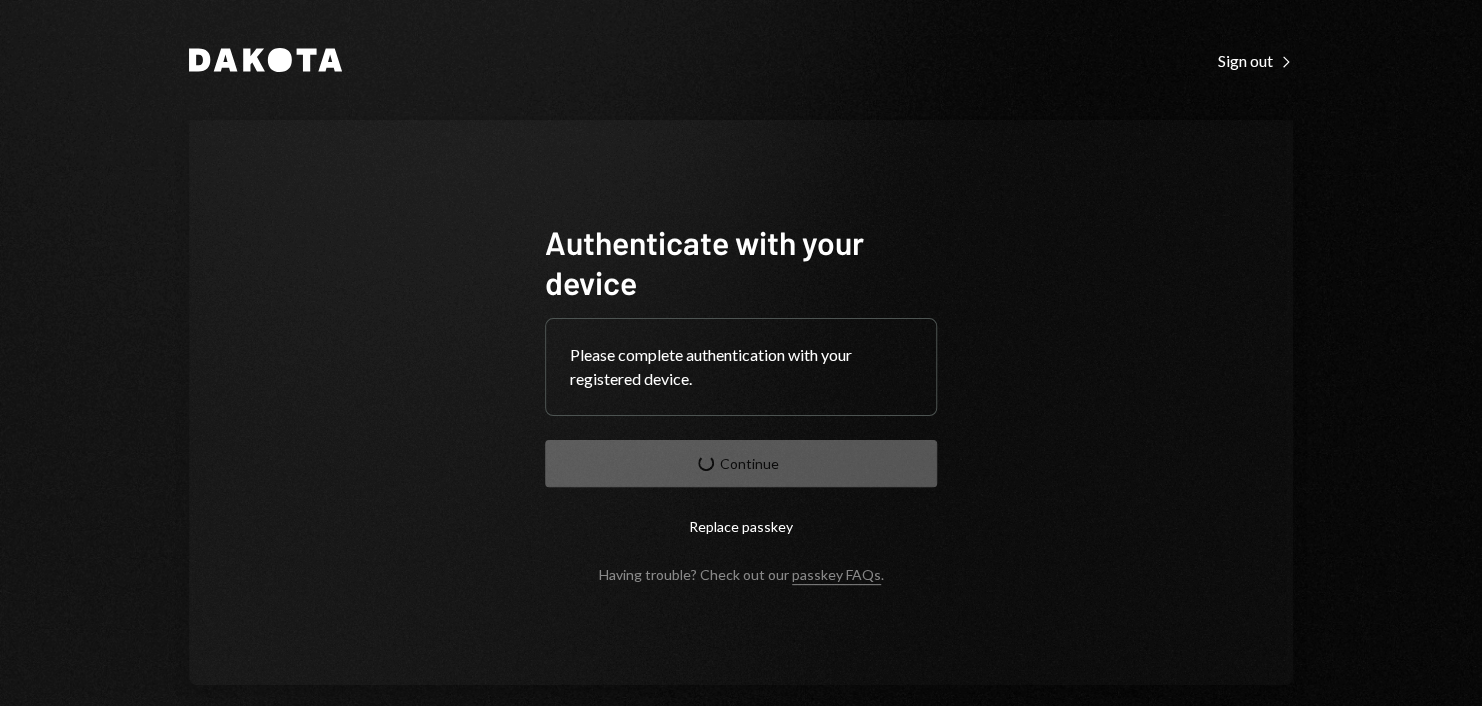 click on "Authenticate with your device Please complete authentication with your registered device. Continue Replace passkey Having trouble? Check out our   passkey FAQs ." at bounding box center [741, 402] 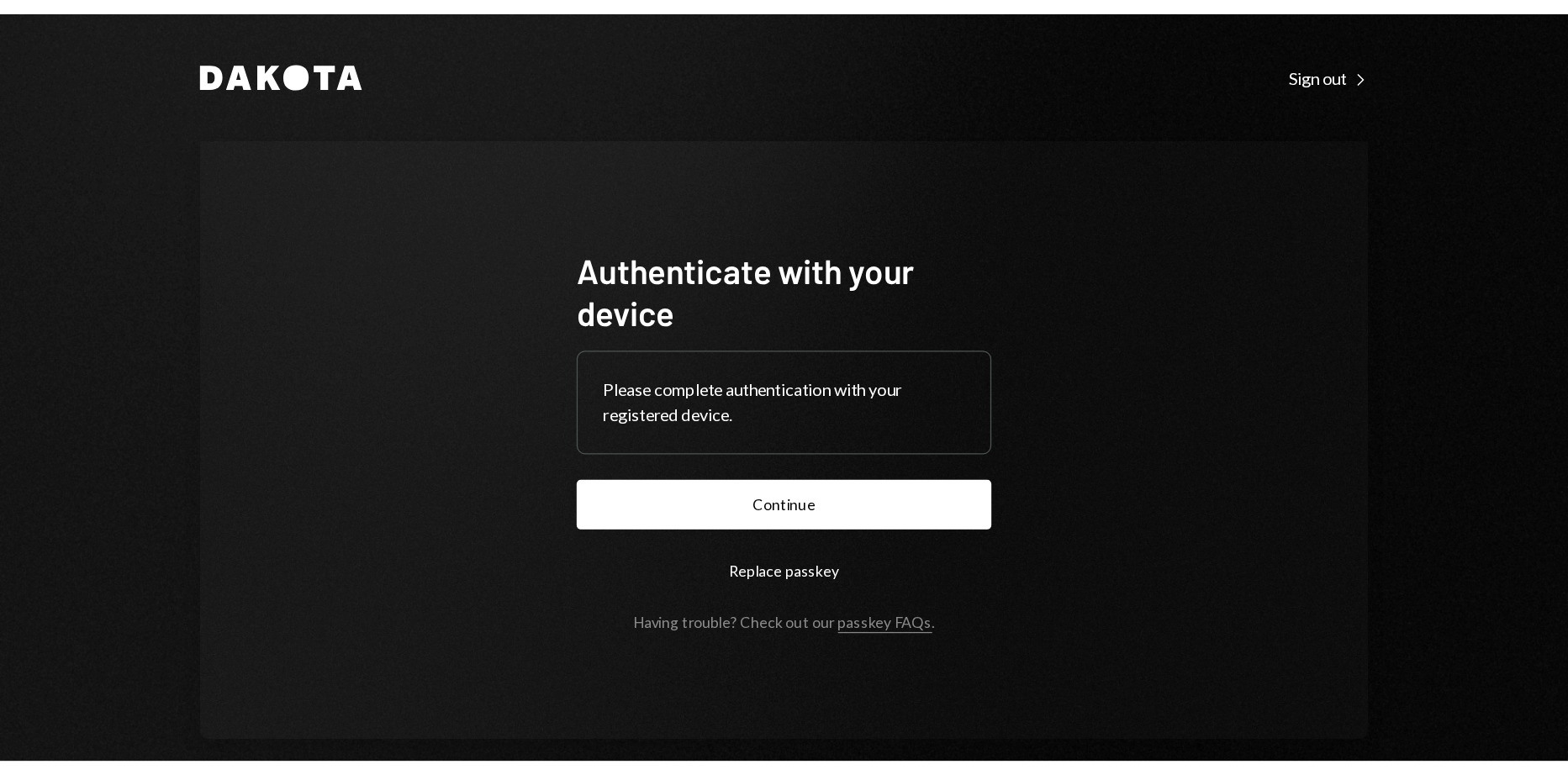 scroll, scrollTop: 0, scrollLeft: 0, axis: both 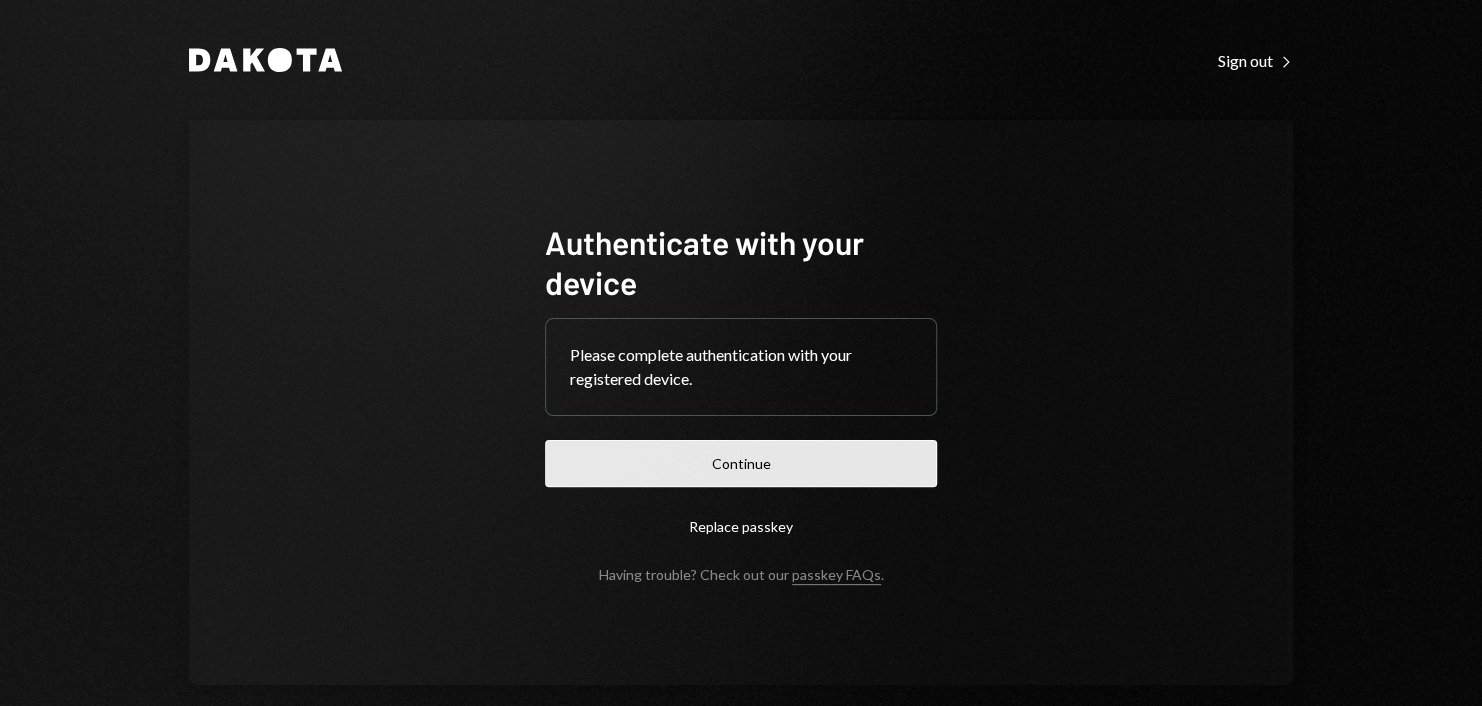 click on "Continue" at bounding box center (741, 463) 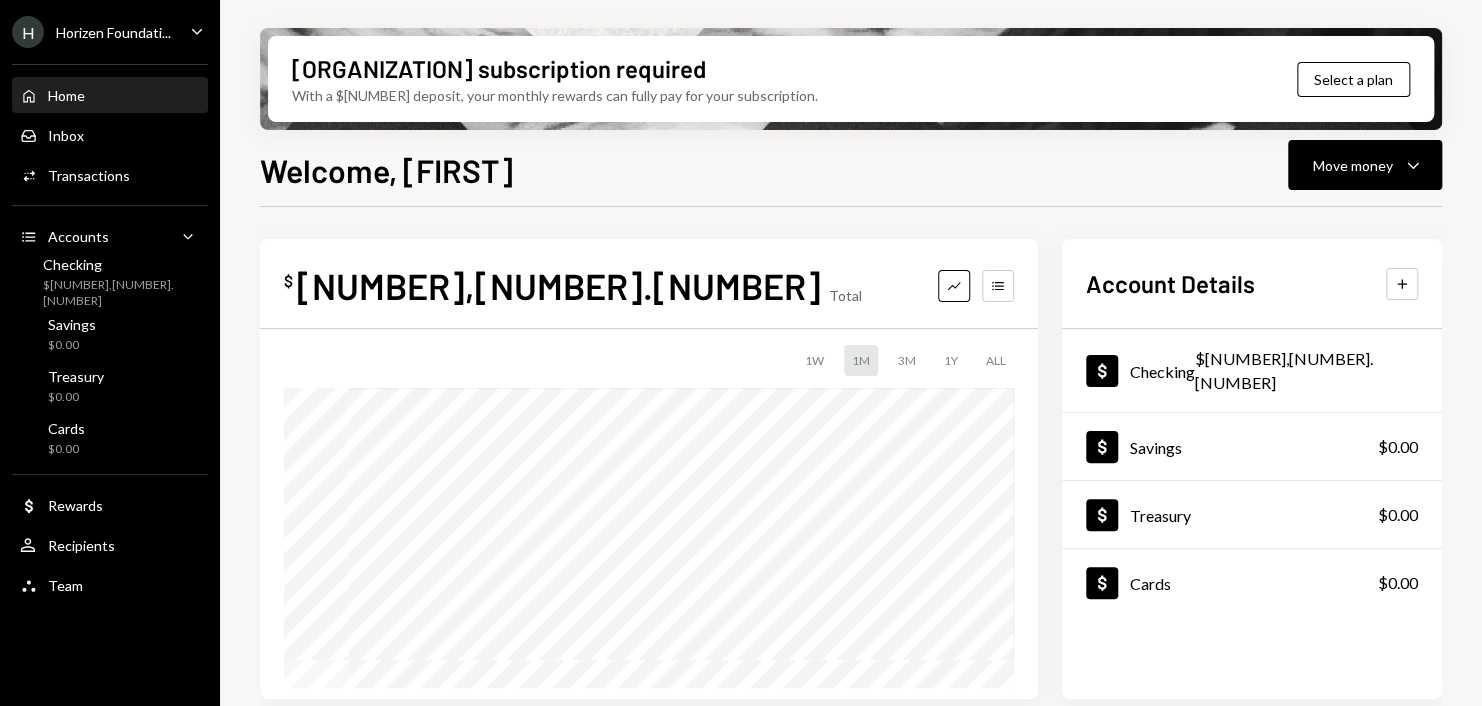 click on "Horizen Foundati..." at bounding box center [113, 32] 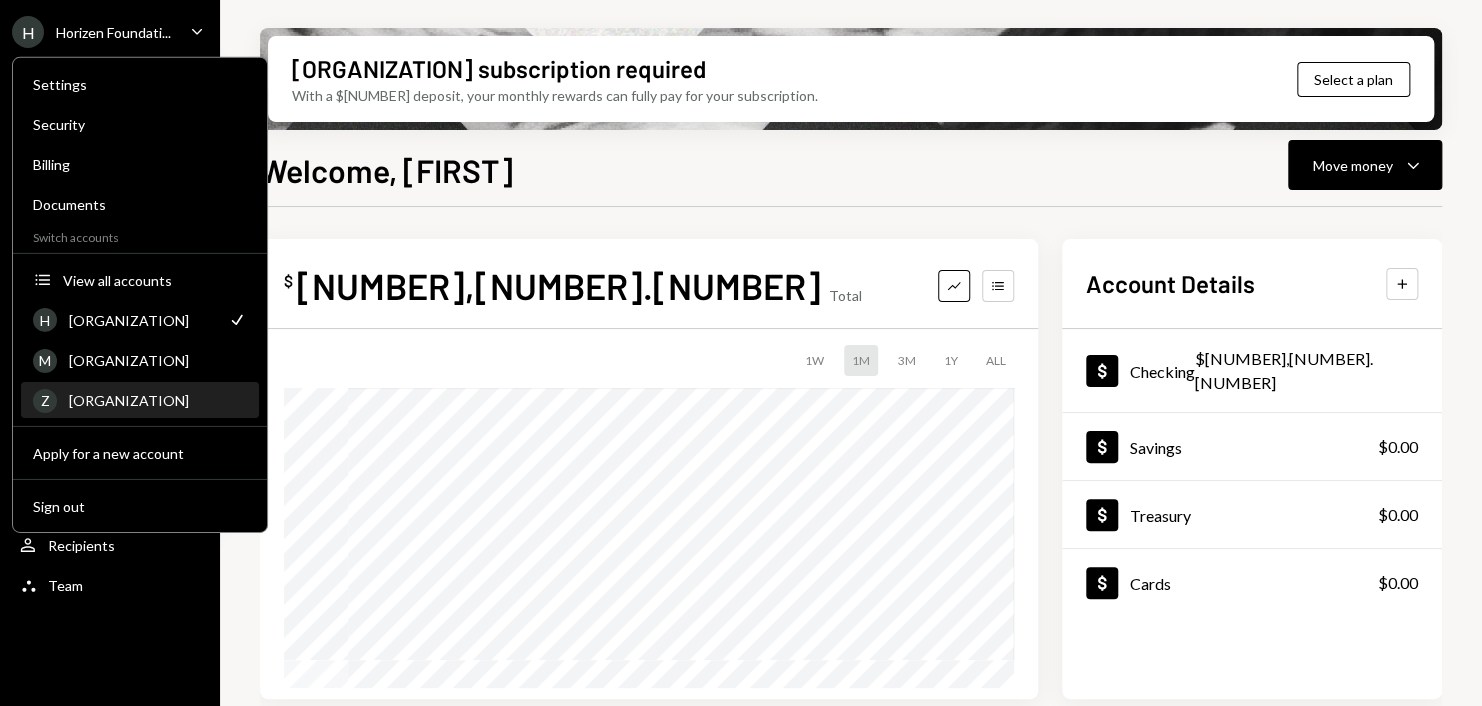 click on "[ORGANIZATION]" at bounding box center [158, 400] 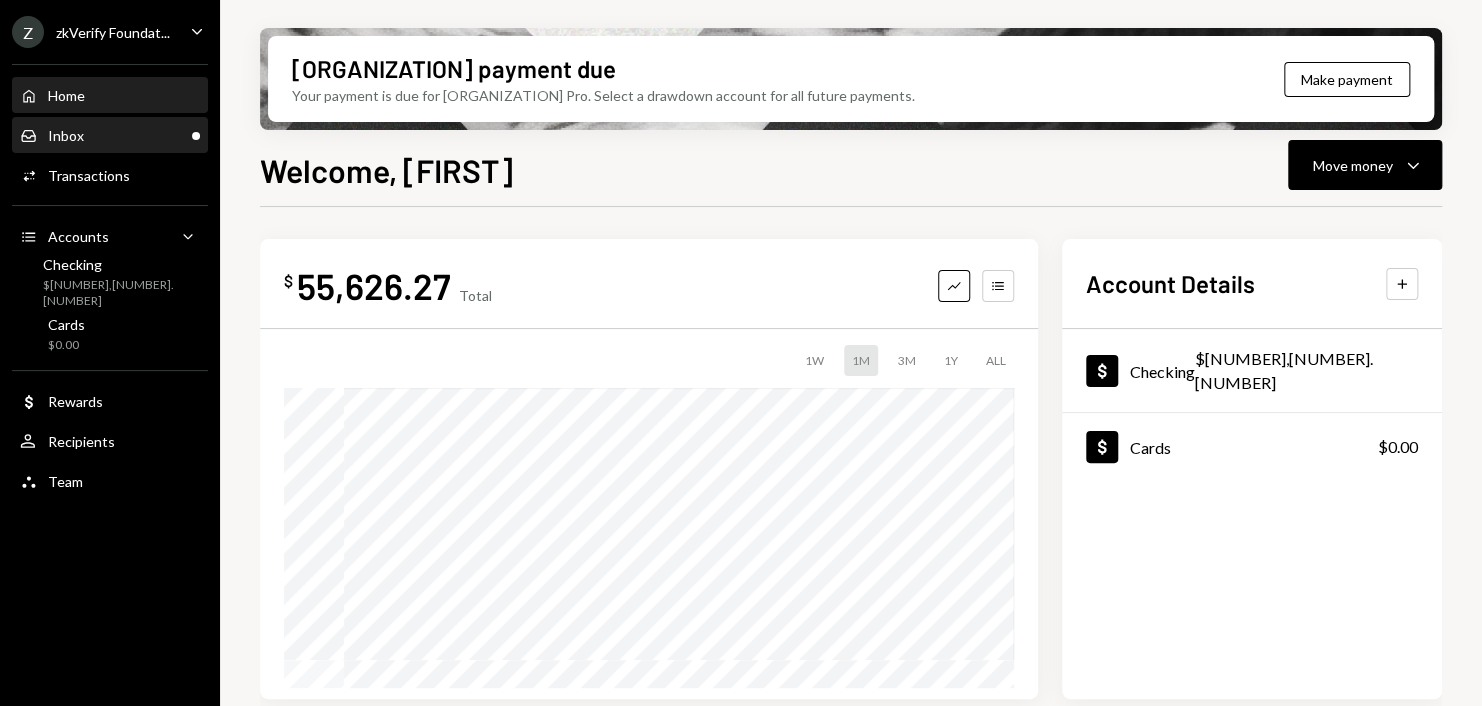 click on "Inbox Inbox" at bounding box center (110, 136) 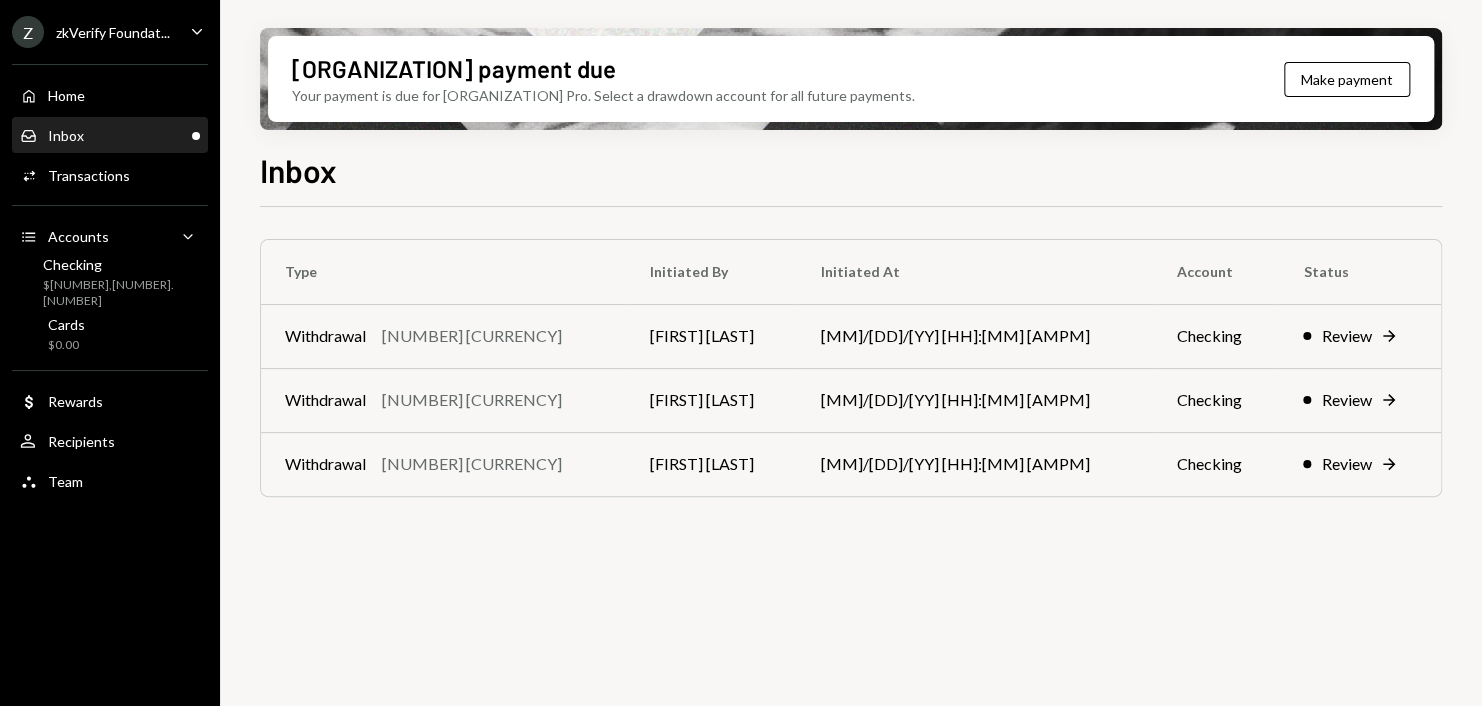 click on "Inbox Inbox" at bounding box center [110, 136] 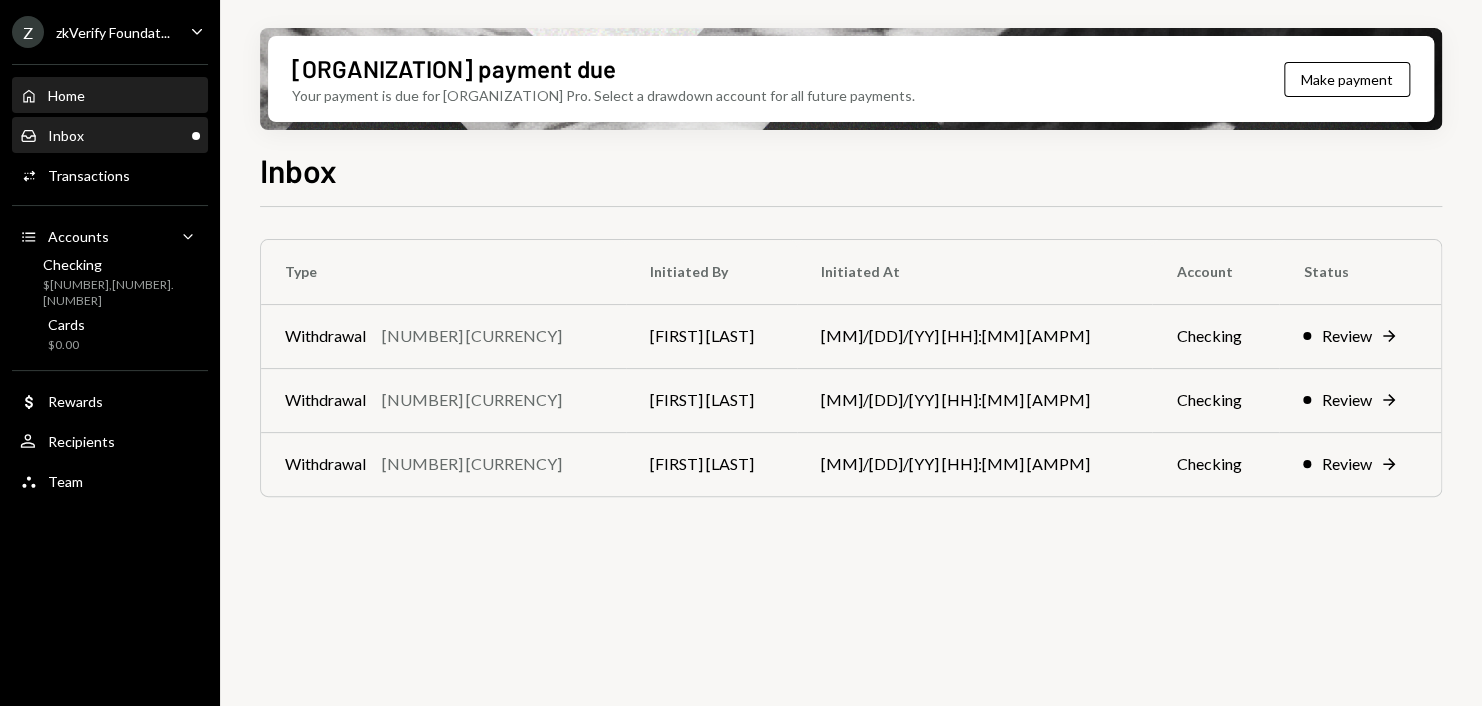 click on "Home Home" at bounding box center [110, 96] 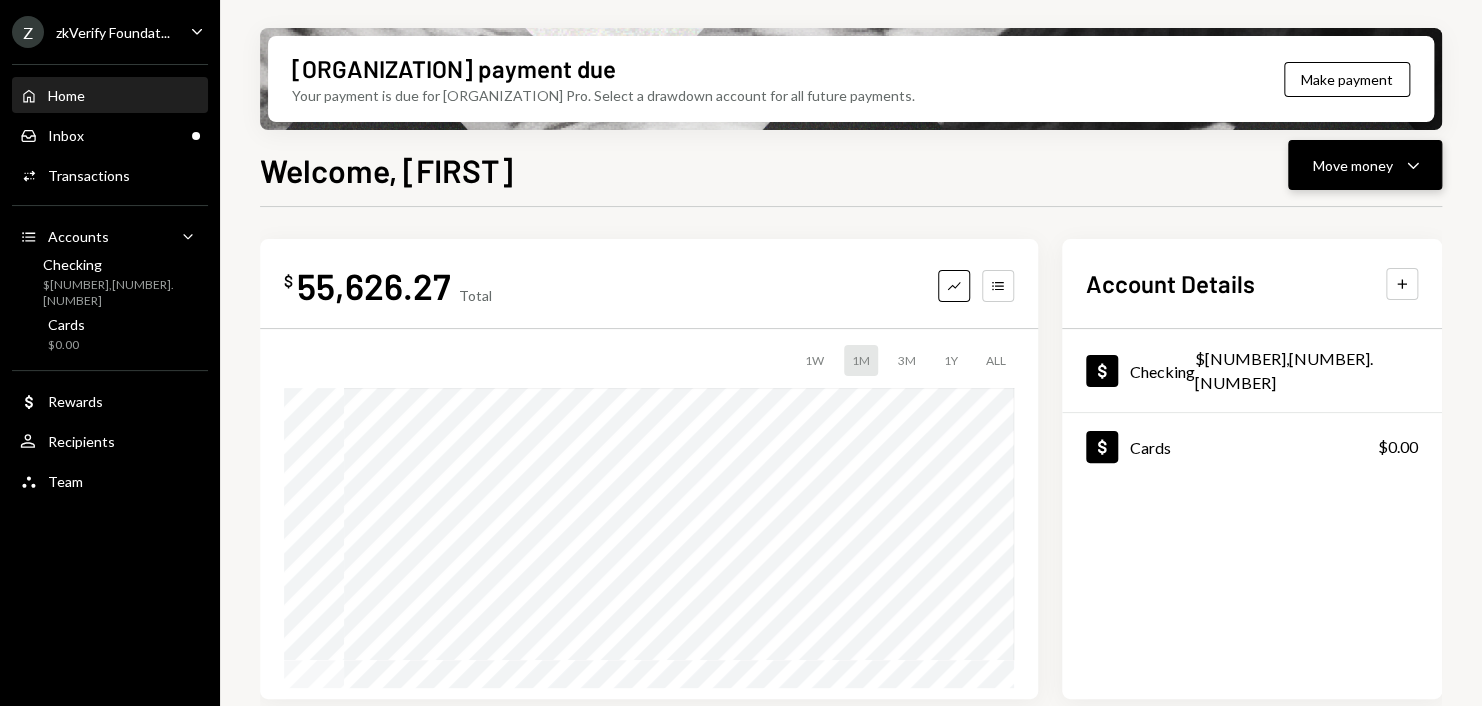drag, startPoint x: 1355, startPoint y: 155, endPoint x: 1362, endPoint y: 36, distance: 119.2057 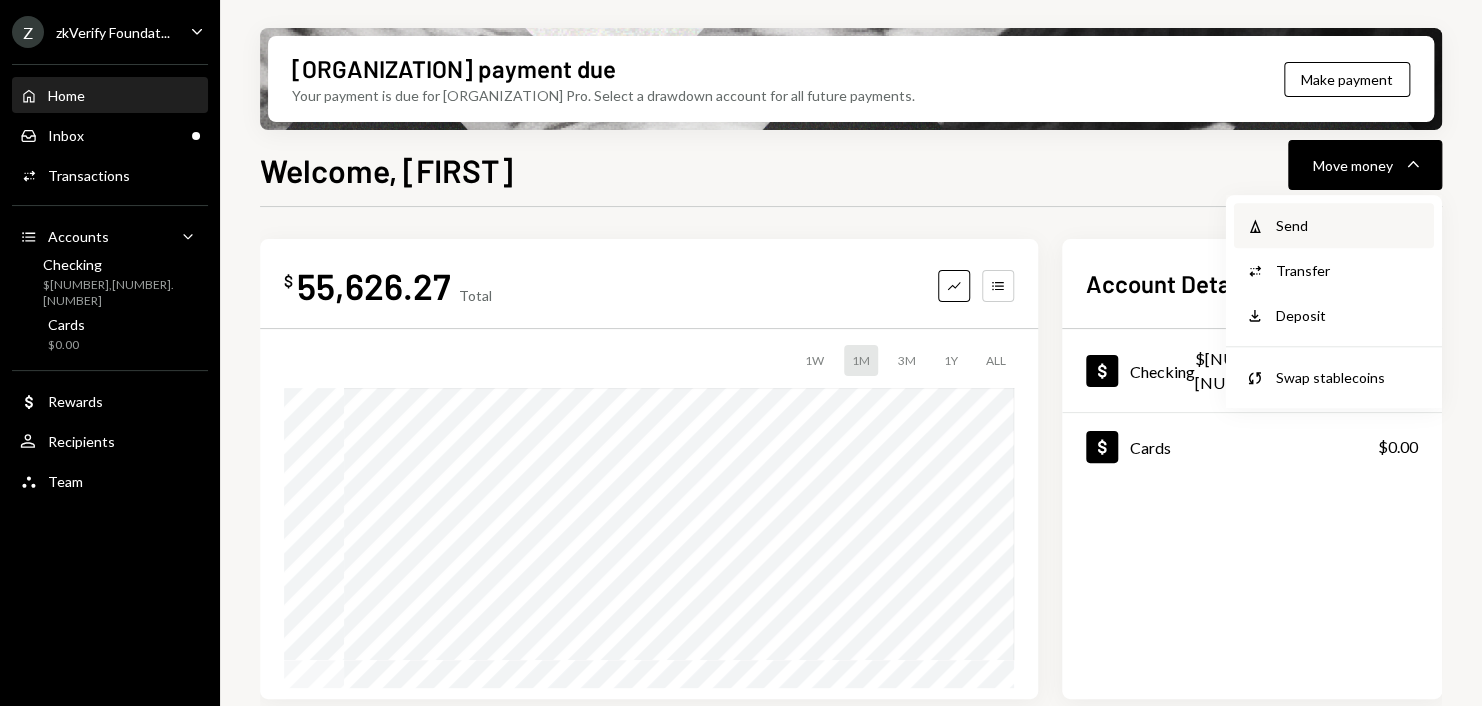 click on "Send" at bounding box center (1349, 225) 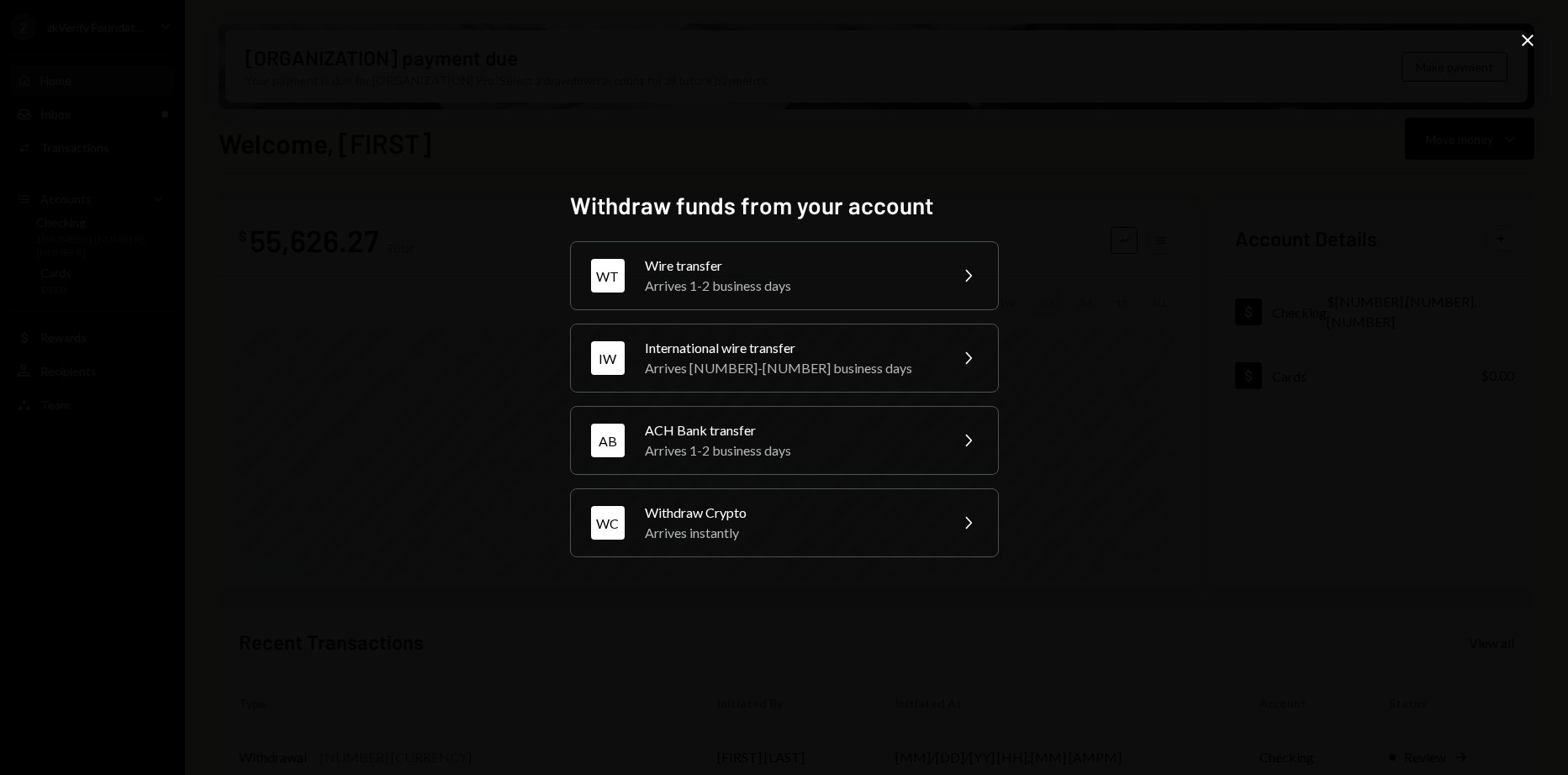 click on "Close" at bounding box center (1528, 40) 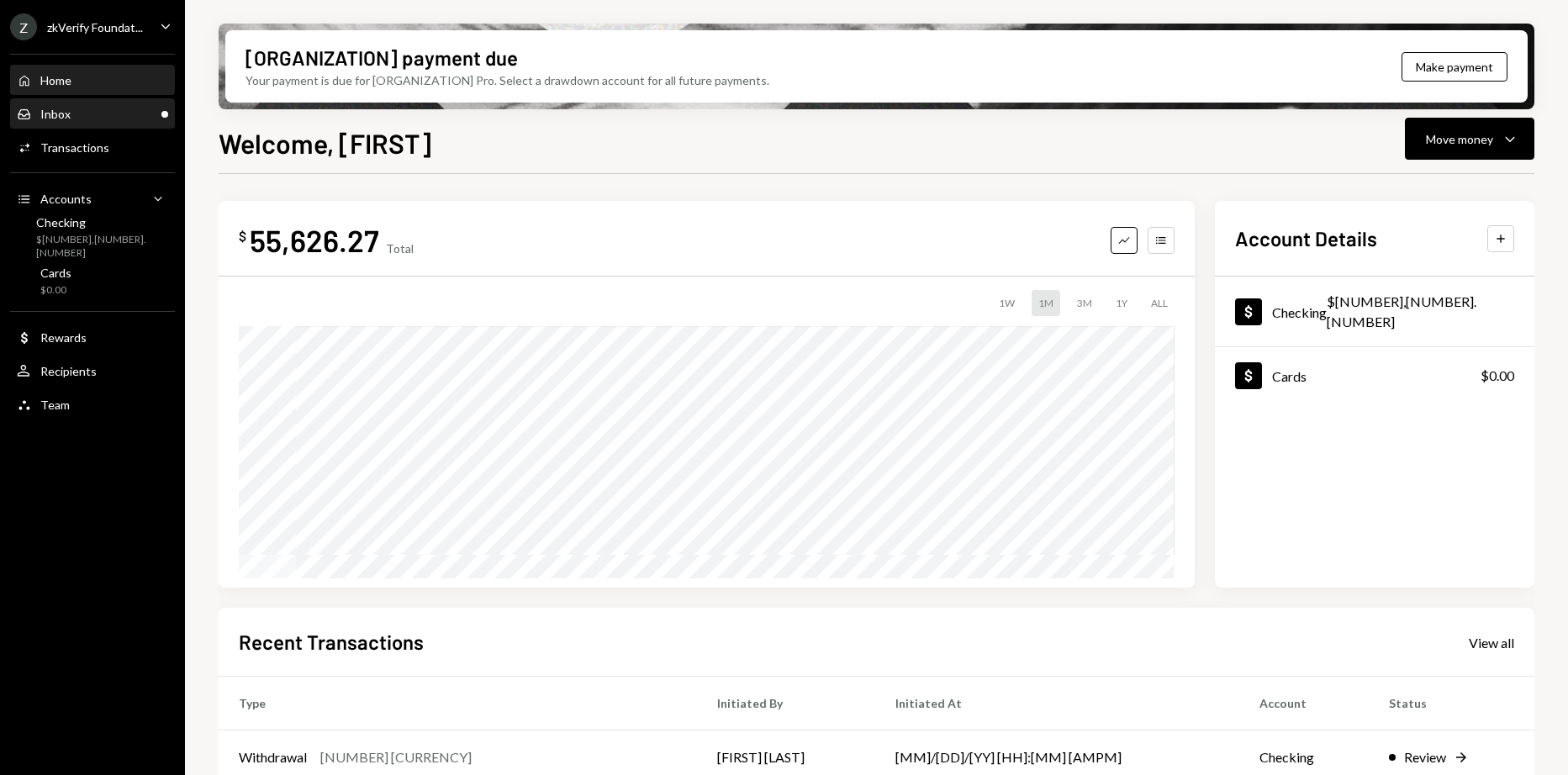 click on "Inbox Inbox" at bounding box center [92, 114] 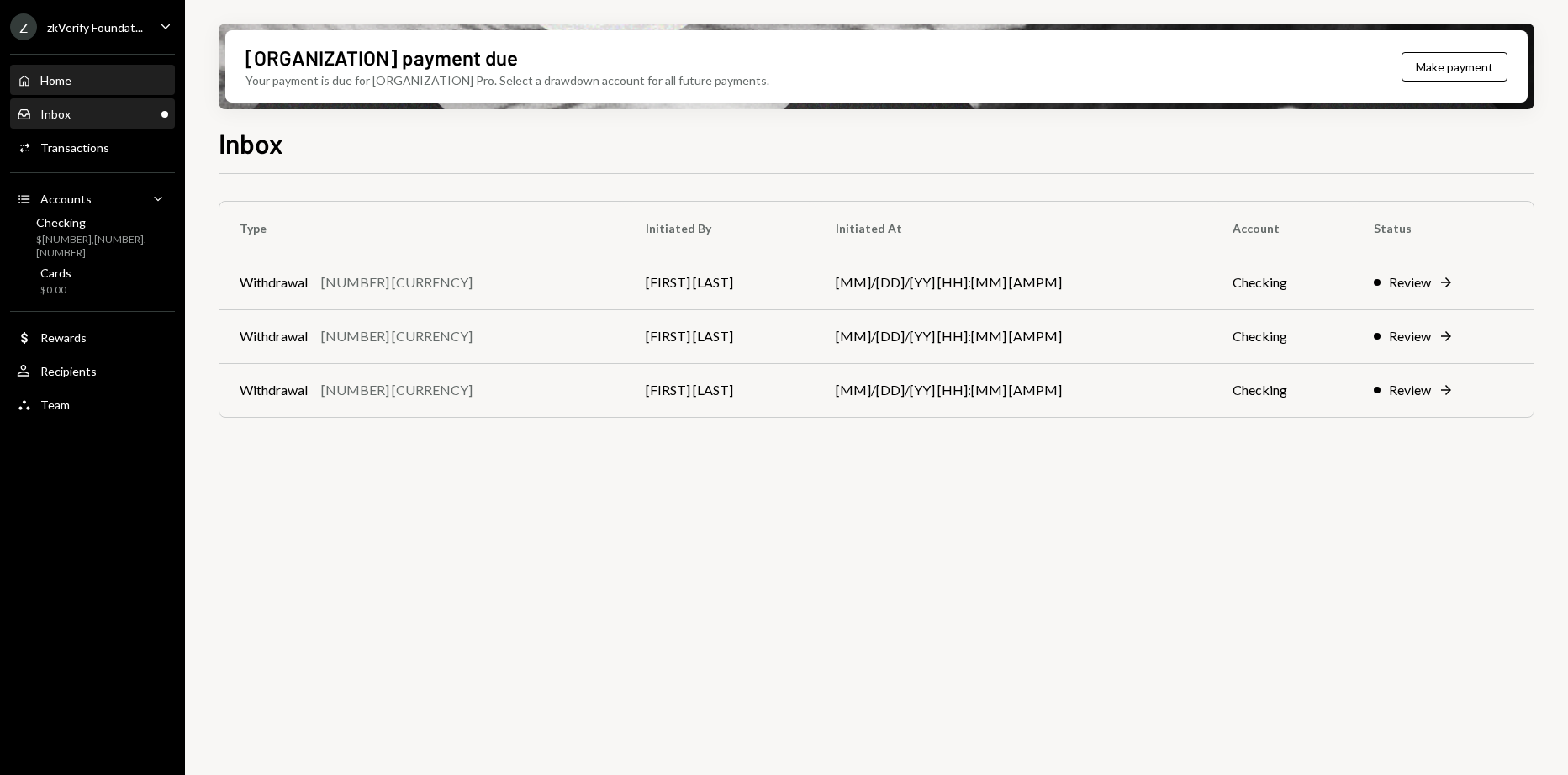 click on "Home Home" at bounding box center (92, 81) 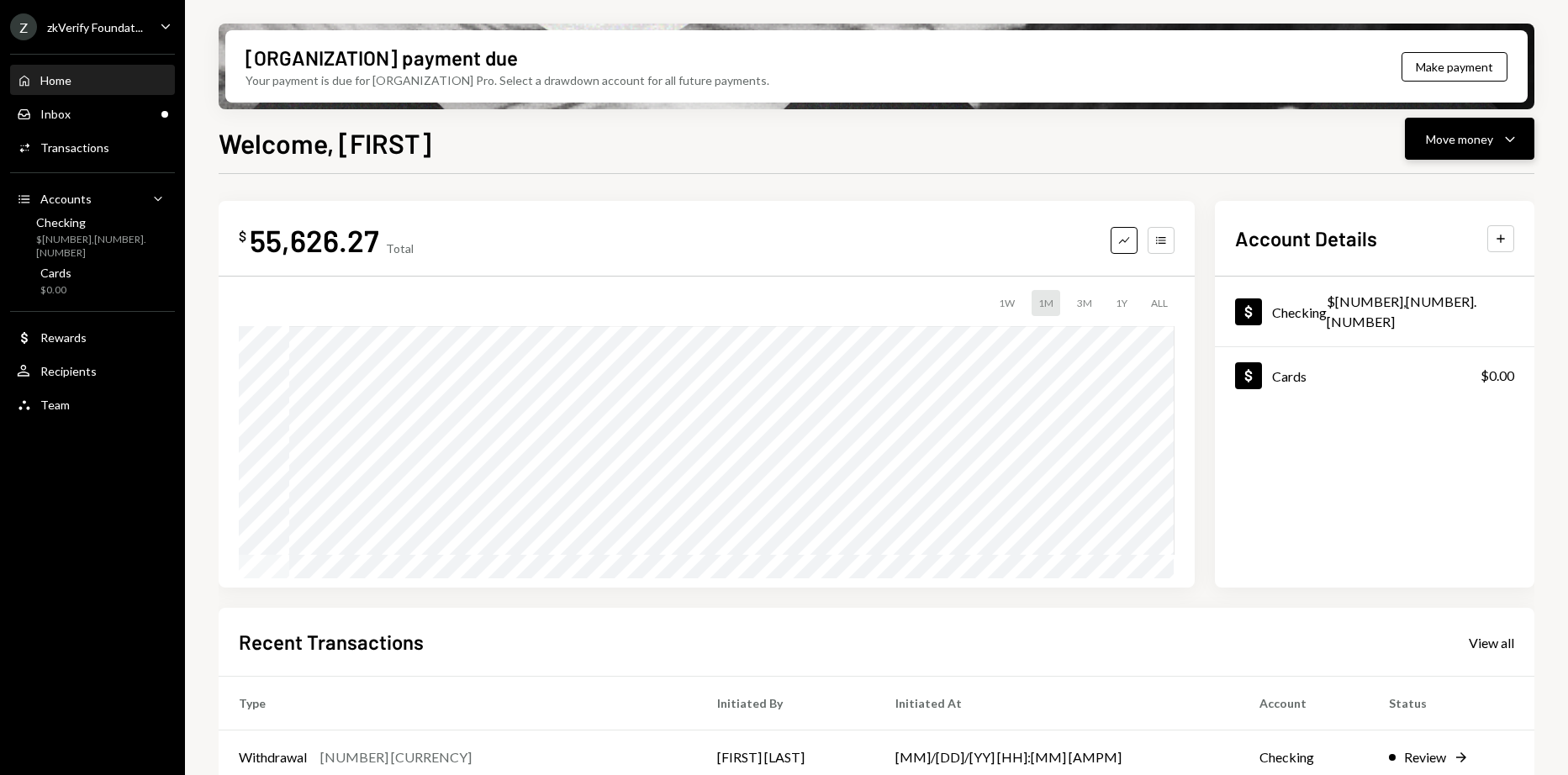 click on "Caret Down" at bounding box center (1510, 139) 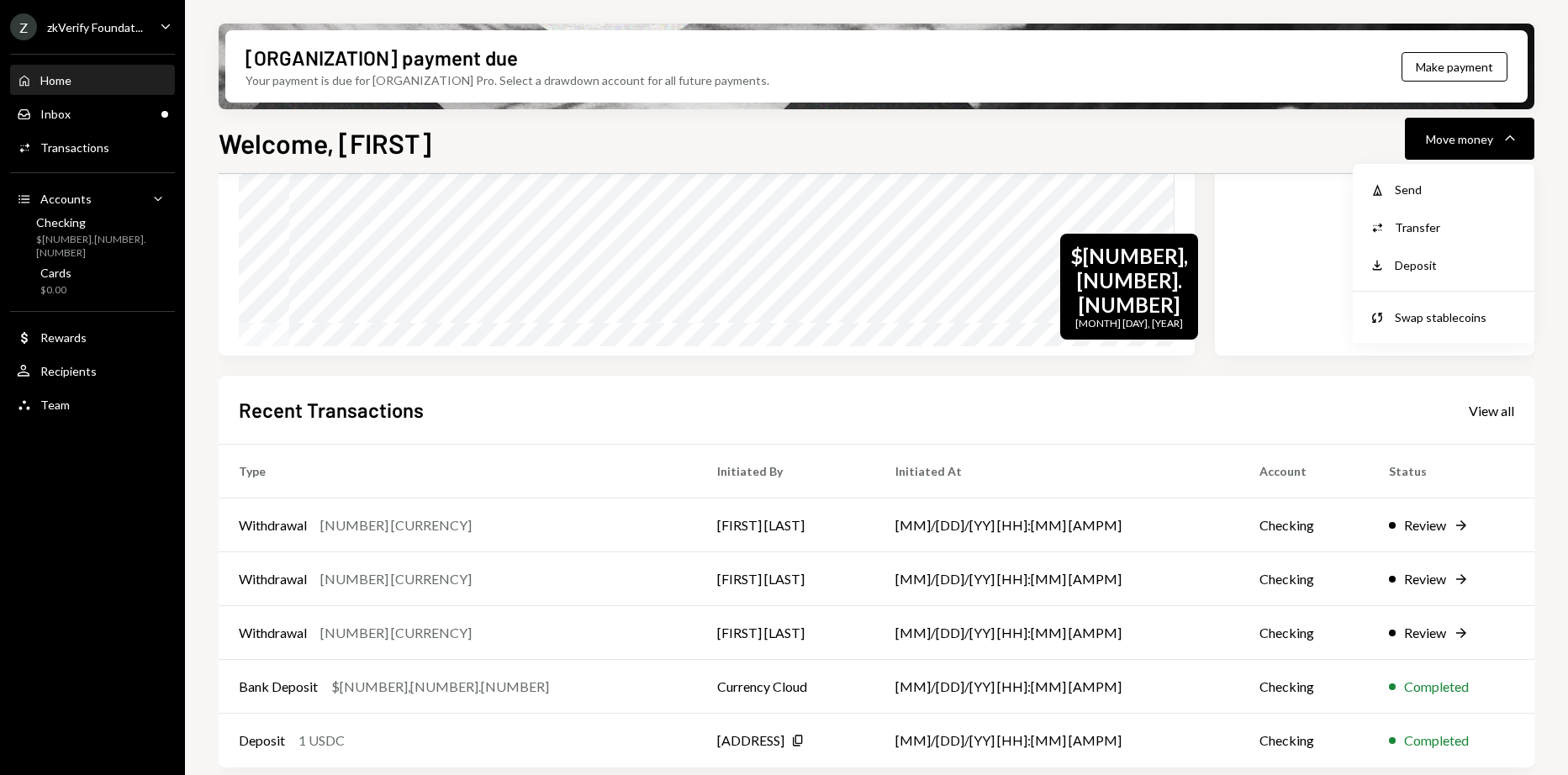 scroll, scrollTop: 239, scrollLeft: 0, axis: vertical 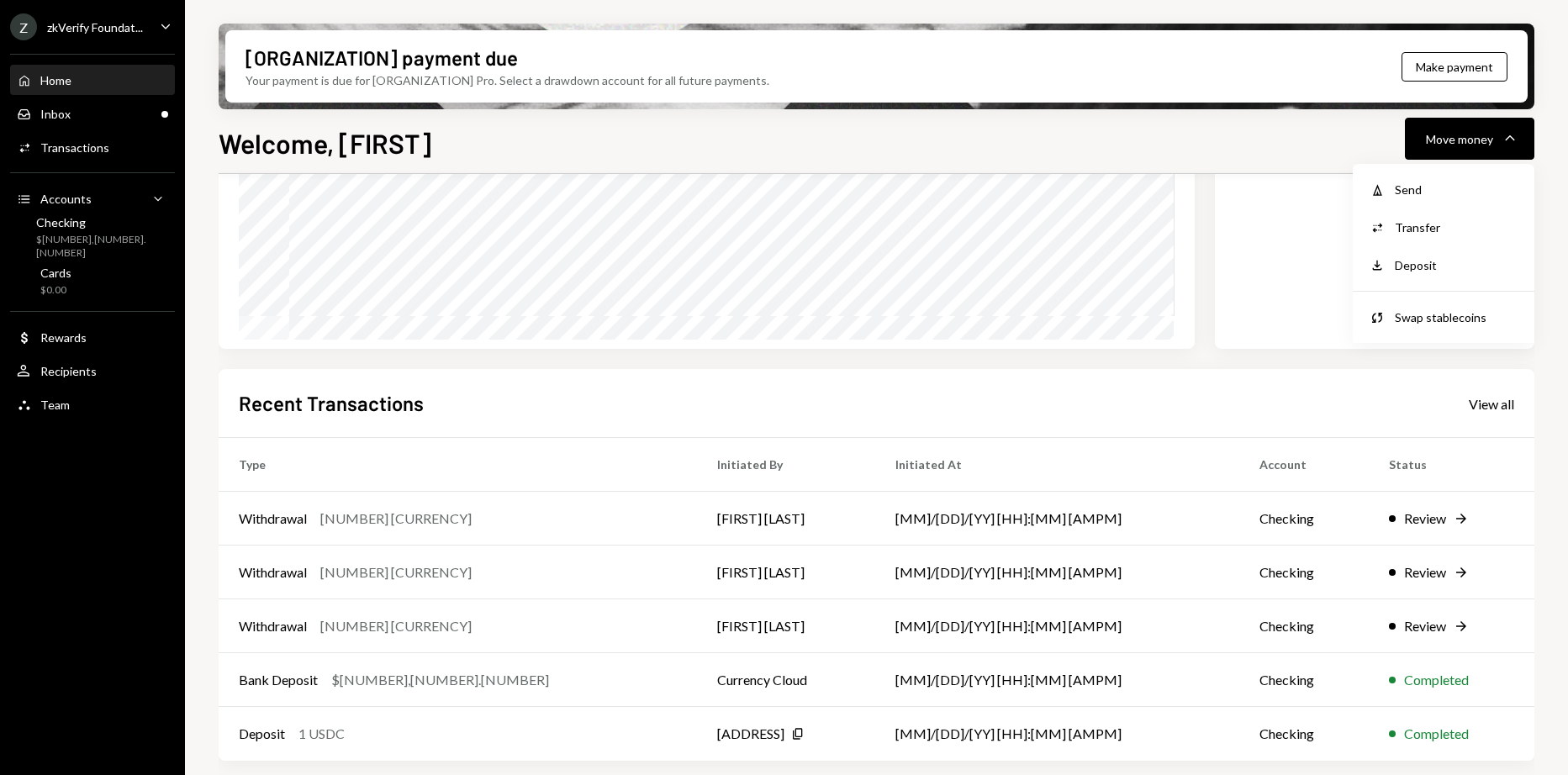click on "Z [ORGANIZATION]" at bounding box center (77, 27) 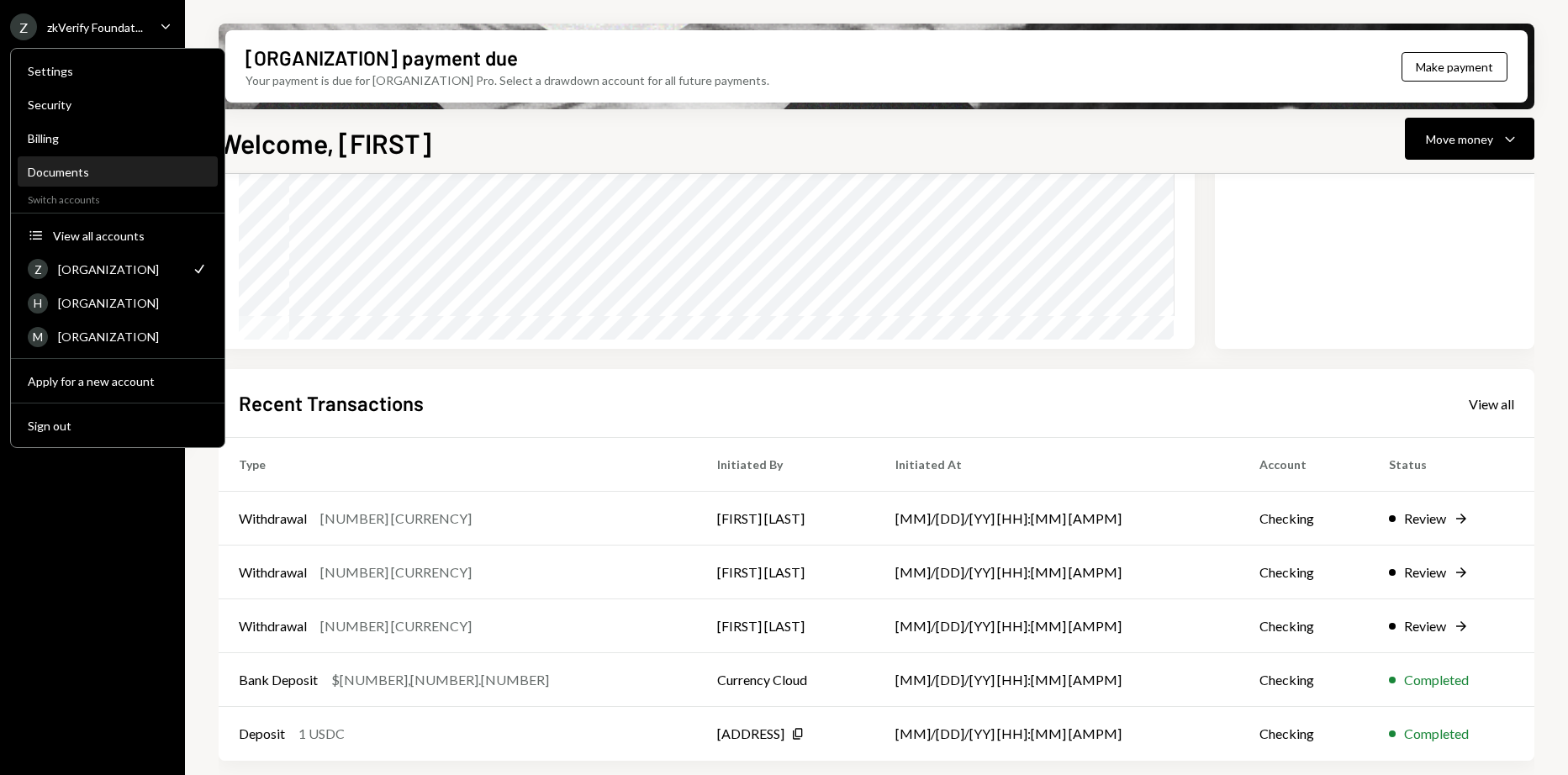 click on "Documents" at bounding box center (118, 172) 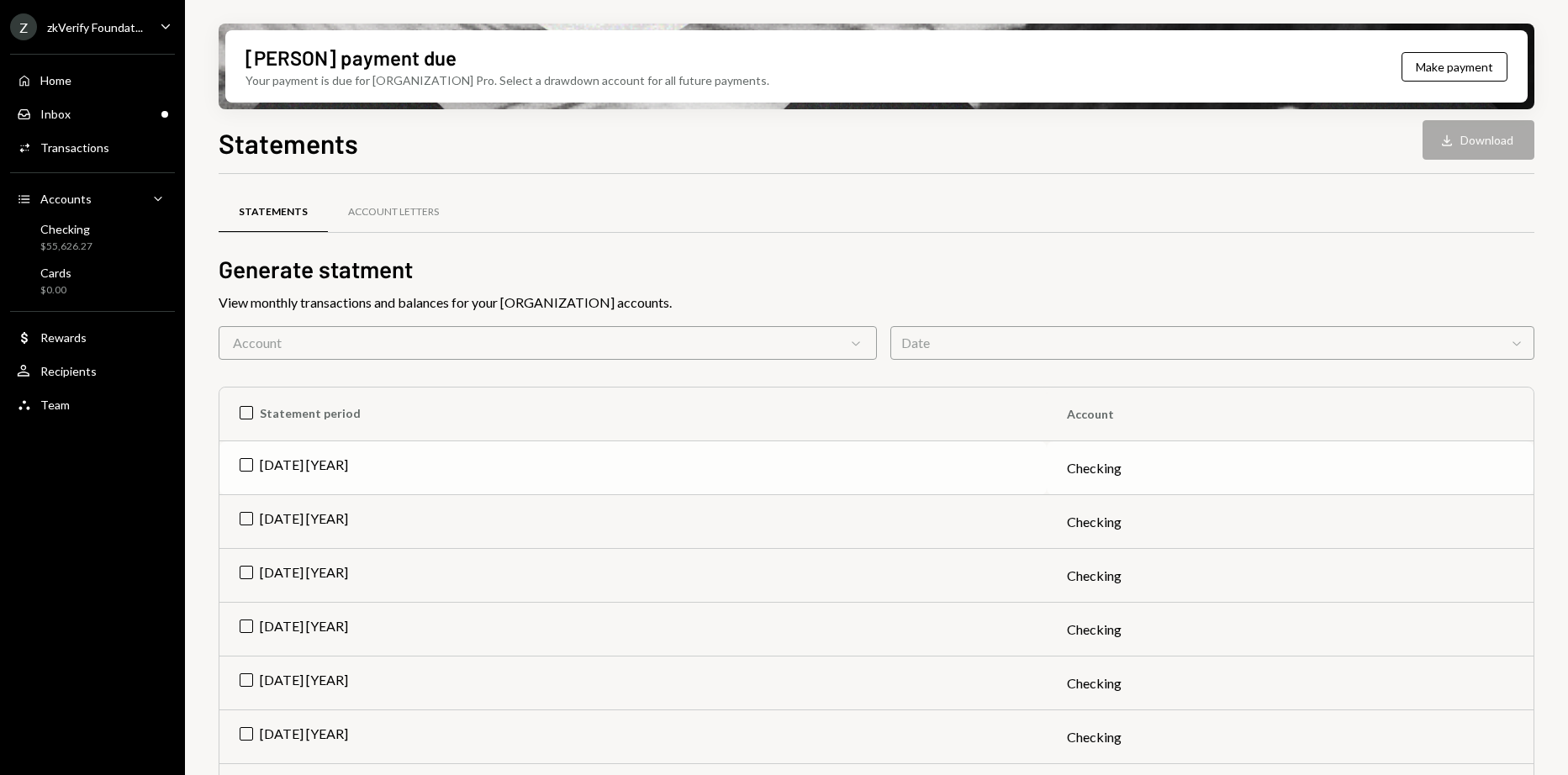 scroll, scrollTop: 0, scrollLeft: 0, axis: both 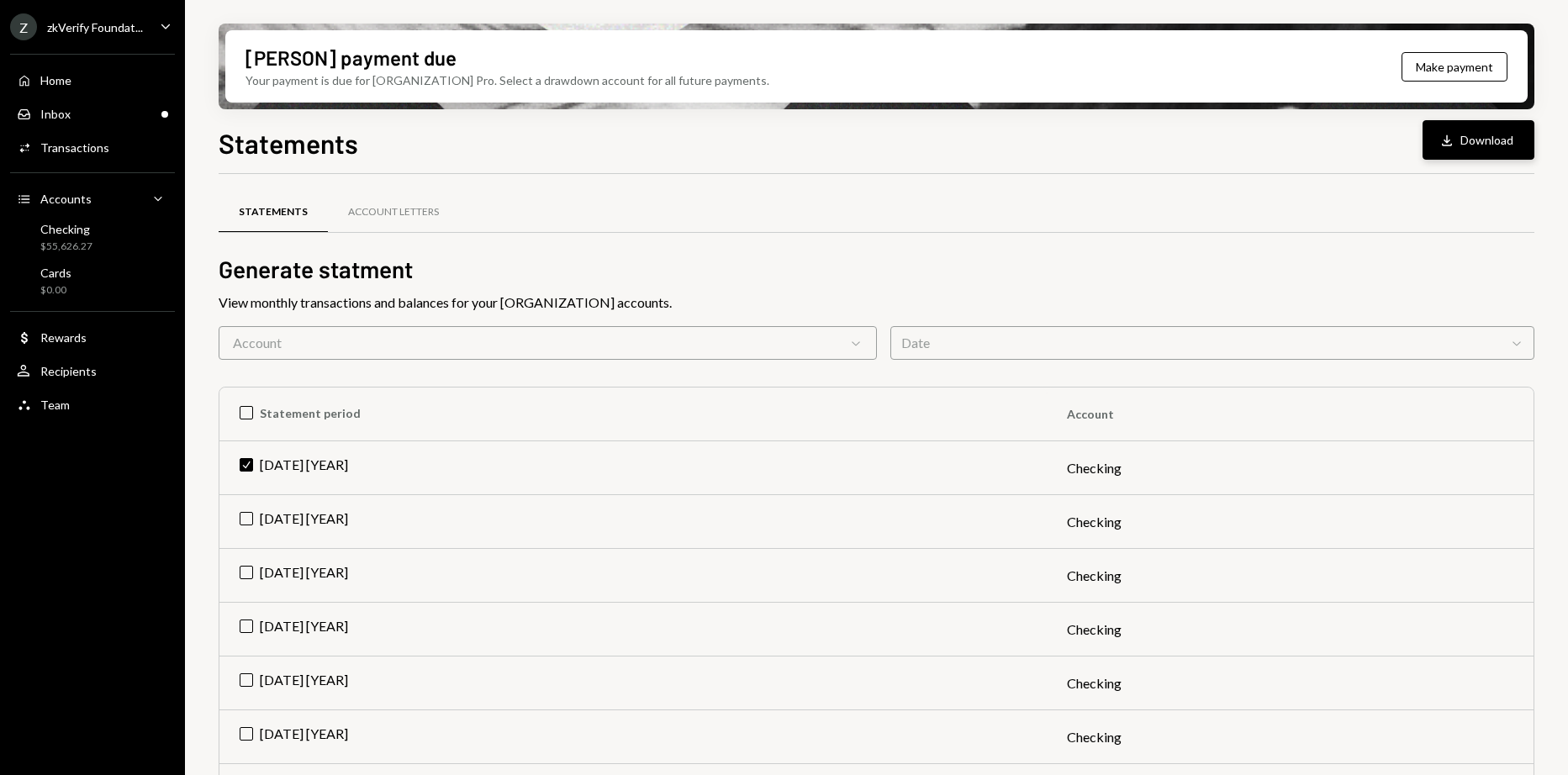click on "Download Download" at bounding box center (1478, 140) 